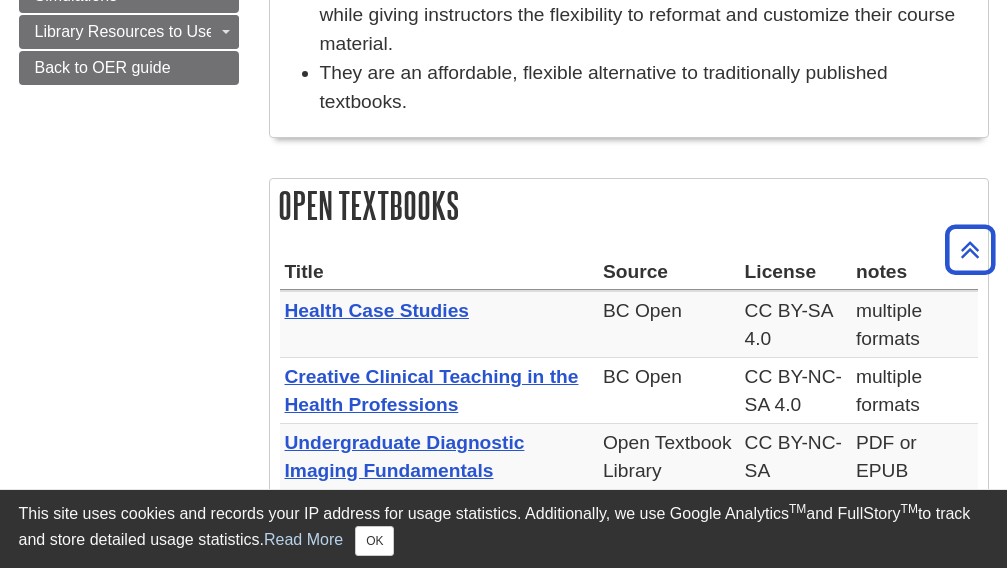 scroll, scrollTop: 700, scrollLeft: 0, axis: vertical 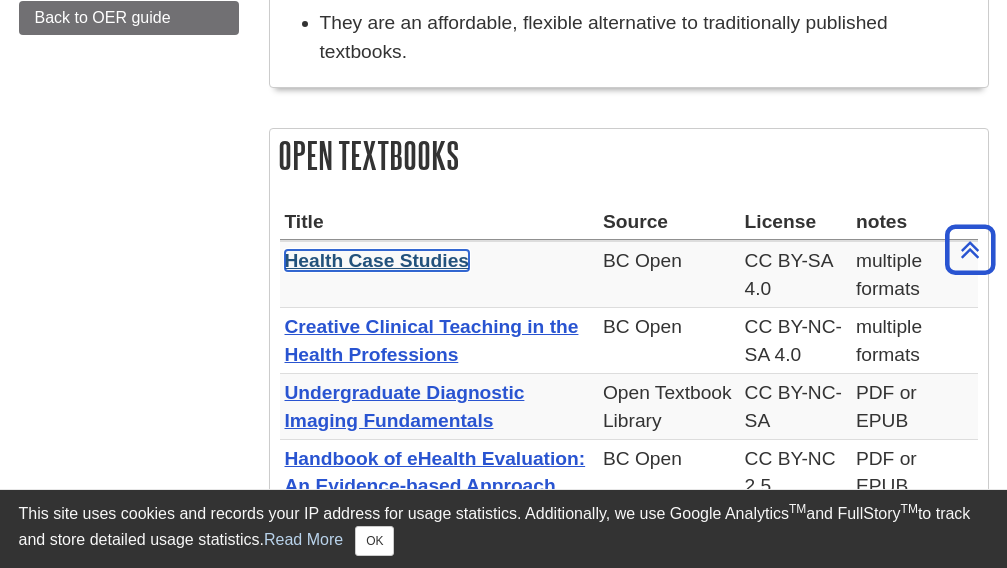 click on "Health Case Studies" at bounding box center (377, 260) 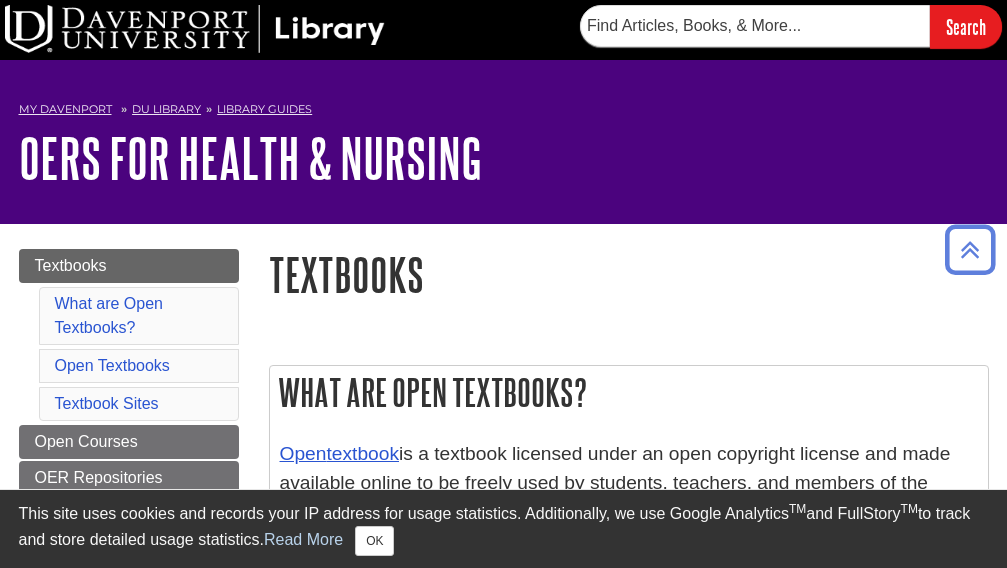 scroll, scrollTop: 715, scrollLeft: 0, axis: vertical 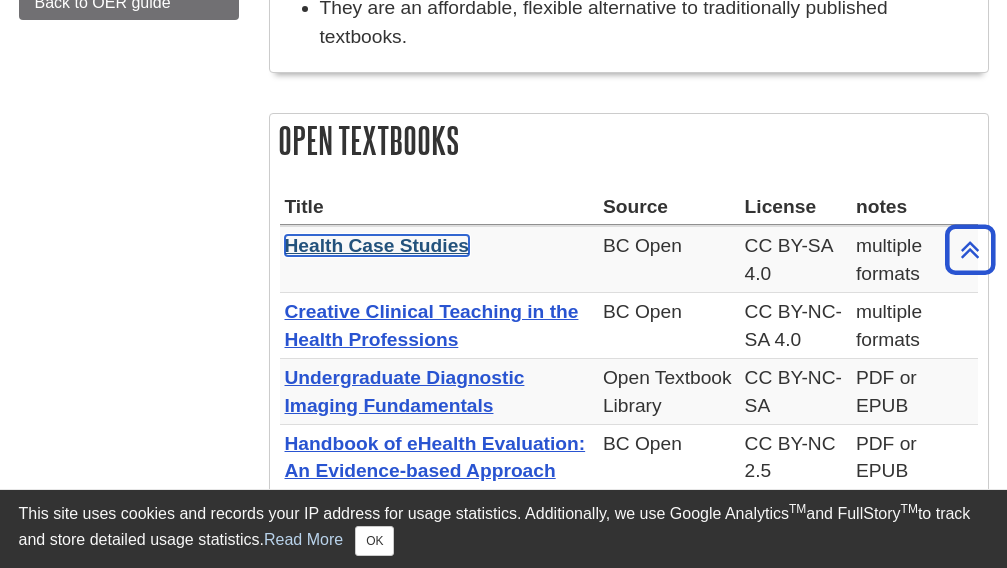 click on "Health Case Studies" at bounding box center (377, 245) 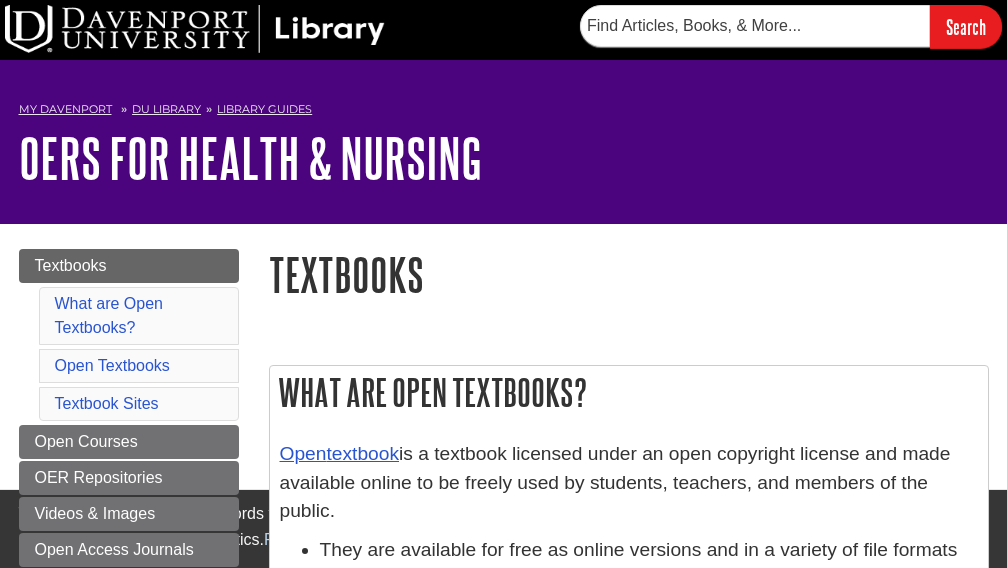 scroll, scrollTop: 730, scrollLeft: 0, axis: vertical 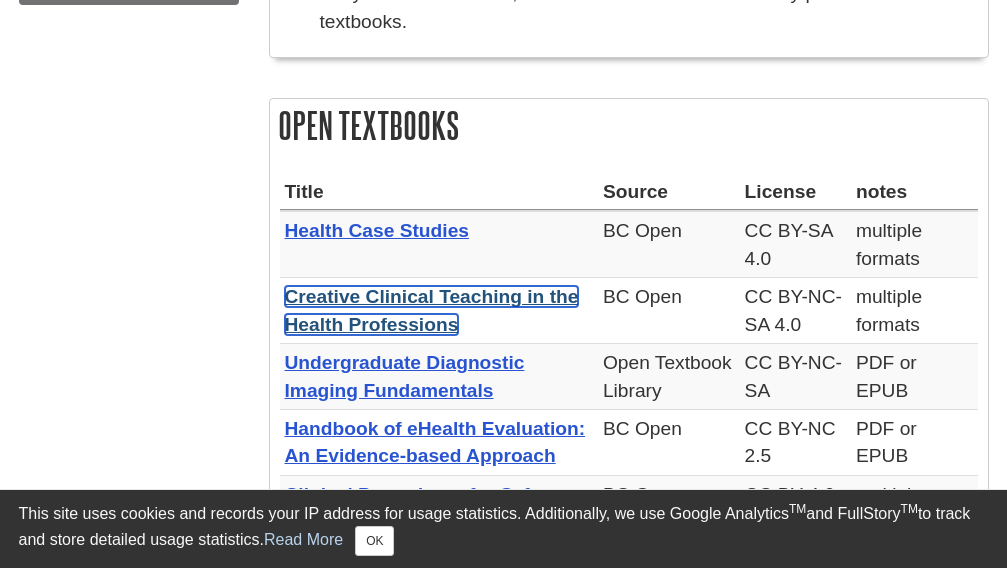 click on "Creative Clinical Teaching in the Health Professions" at bounding box center (432, 310) 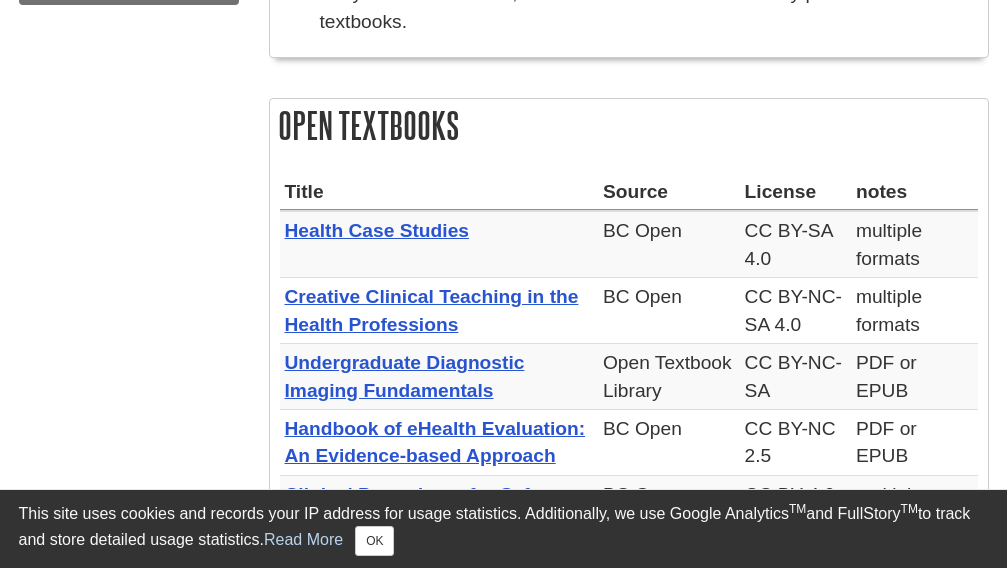 click on "Creative Clinical Teaching in the Health Professions" at bounding box center [439, 311] 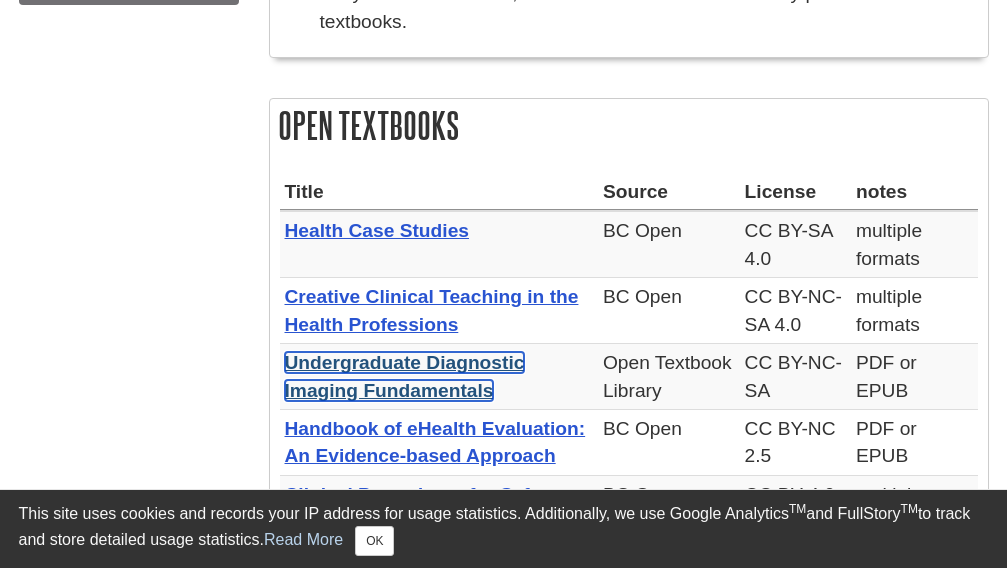 click on "Undergraduate Diagnostic Imaging Fundamentals" at bounding box center (405, 376) 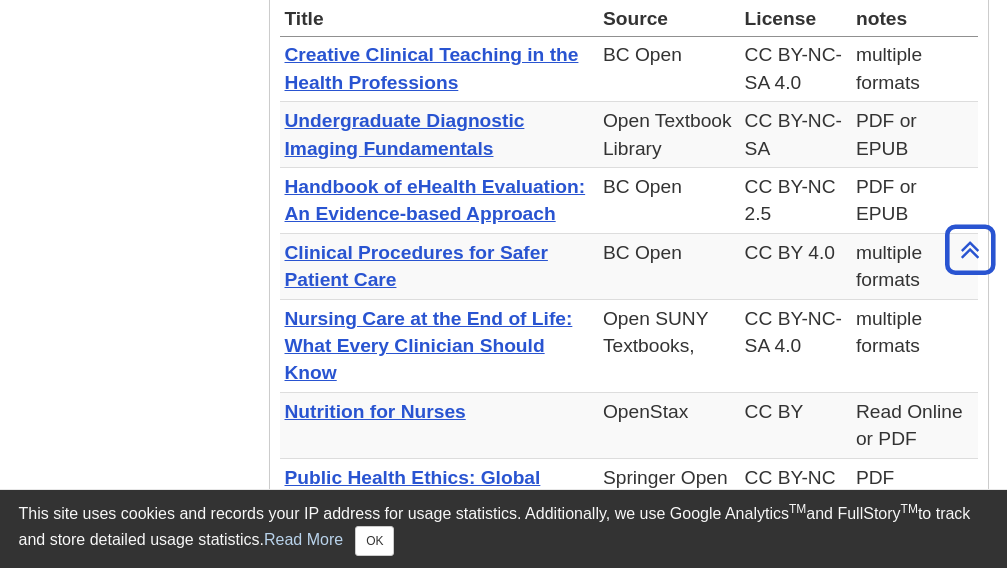 scroll, scrollTop: 1045, scrollLeft: 0, axis: vertical 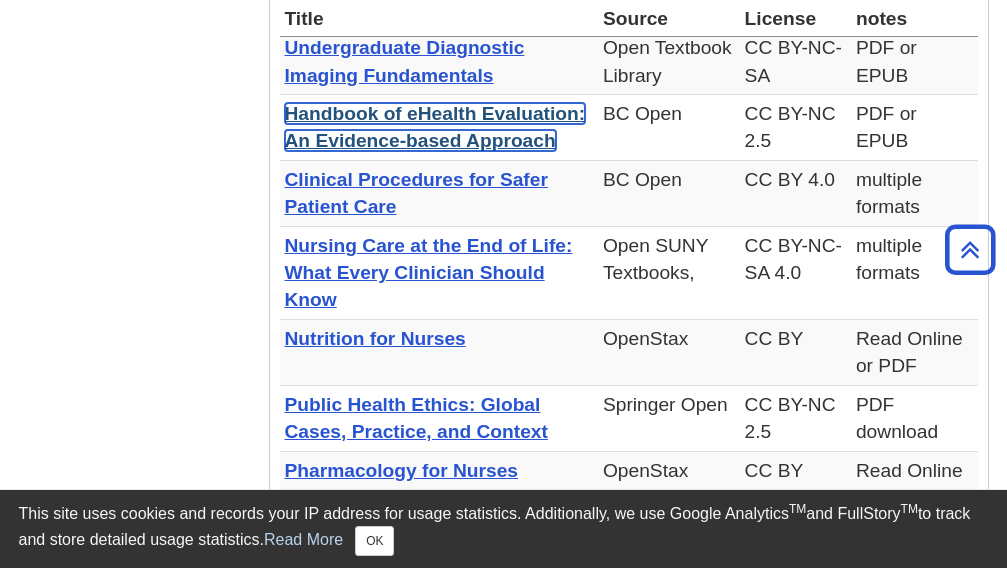 click on "Handbook of eHealth Evaluation: An Evidence-based Approach" at bounding box center (435, 127) 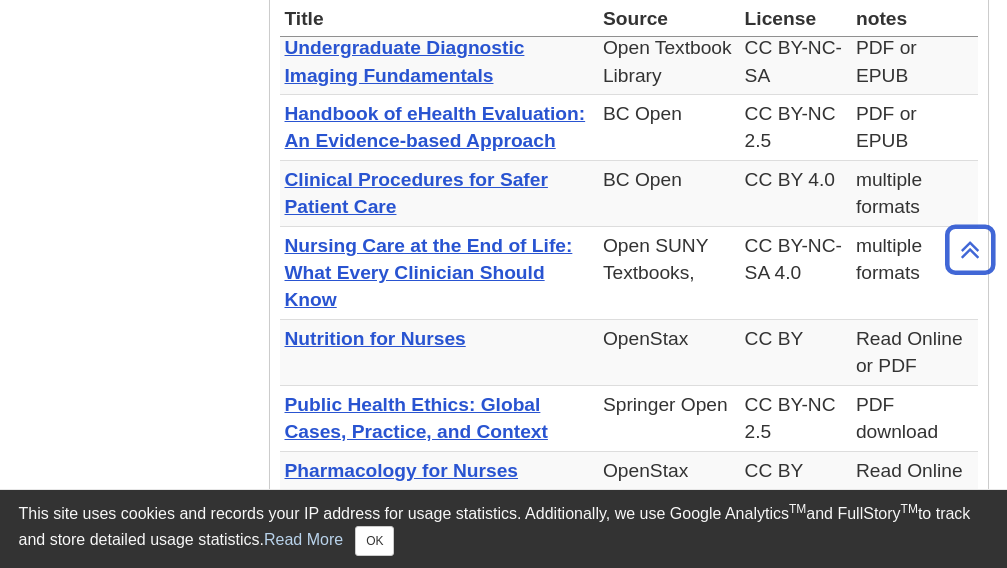 scroll, scrollTop: 1045, scrollLeft: 0, axis: vertical 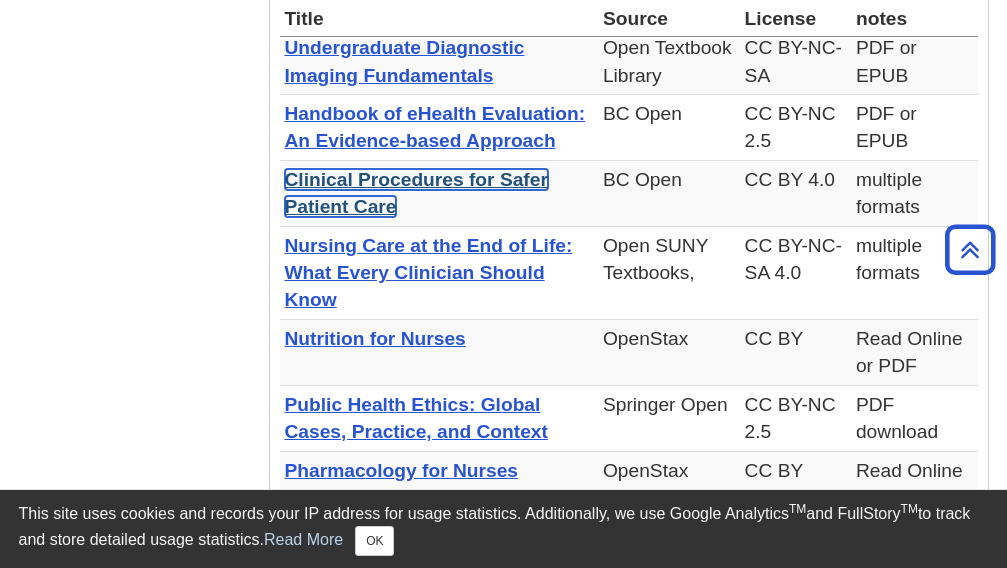 click on "Clinical Procedures for Safer Patient Care" at bounding box center [416, 193] 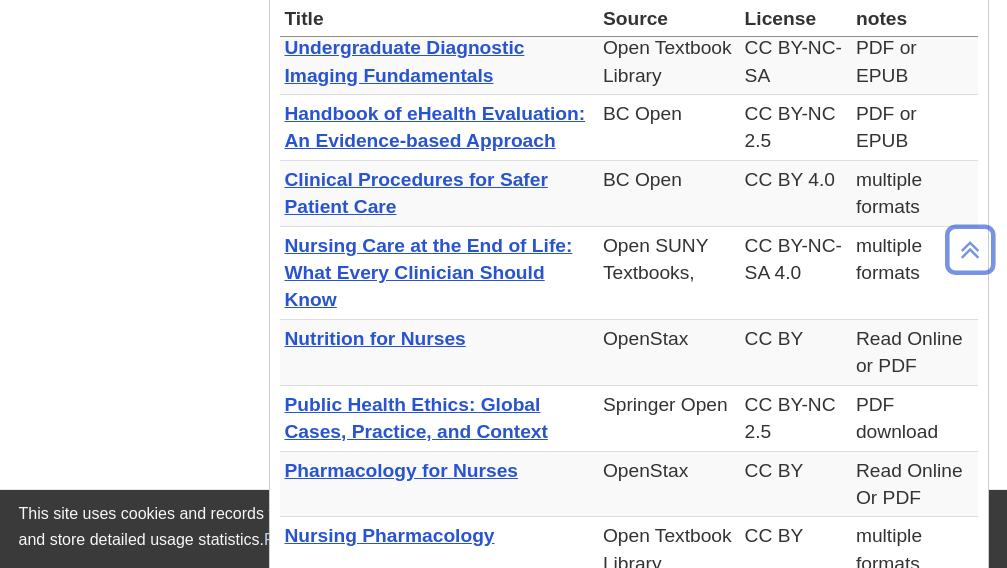 scroll, scrollTop: 1045, scrollLeft: 0, axis: vertical 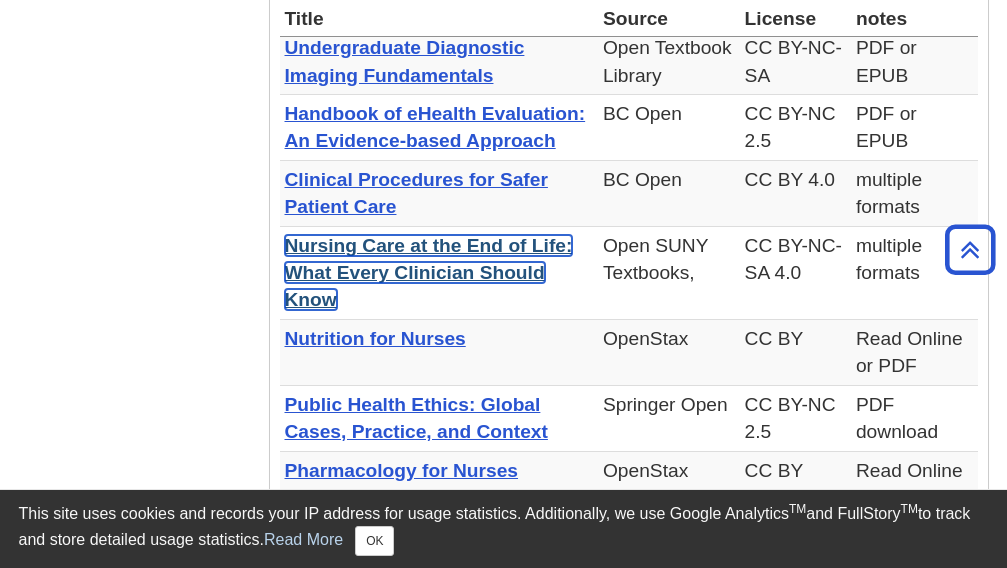 click on "Nursing Care at the End of Life: What Every Clinician Should Know" at bounding box center (429, 273) 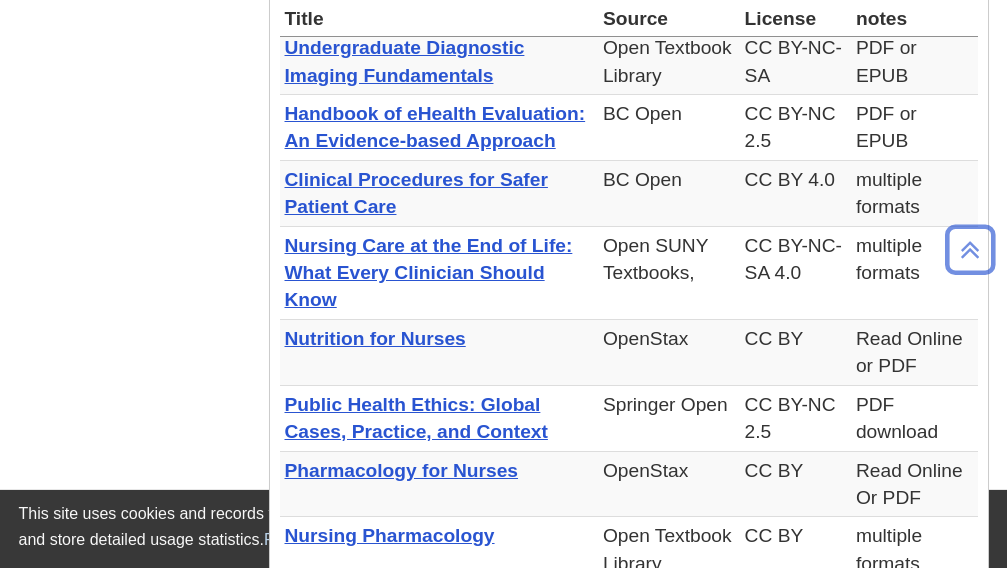 scroll, scrollTop: 1045, scrollLeft: 0, axis: vertical 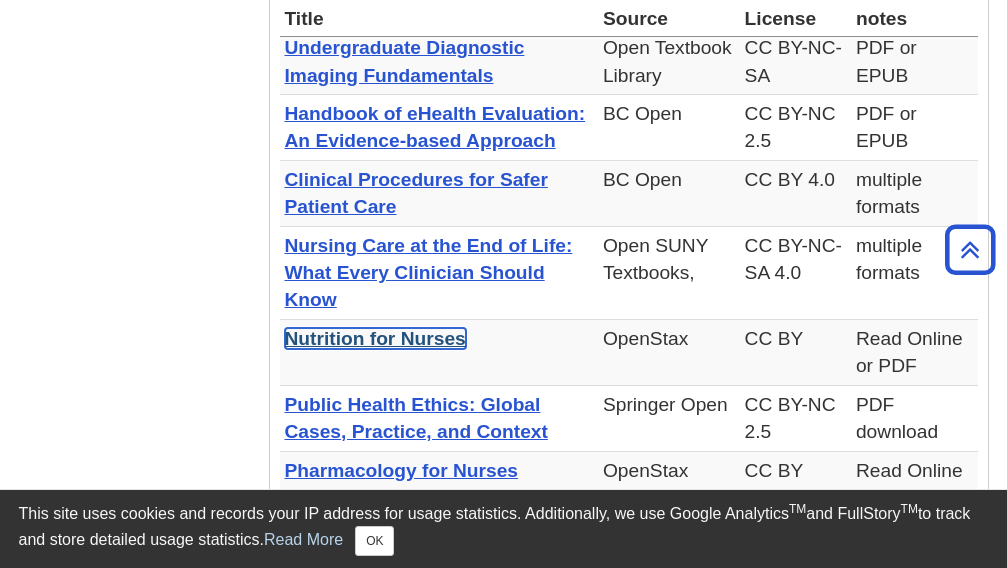 click on "Nutrition for Nurses" at bounding box center (375, 338) 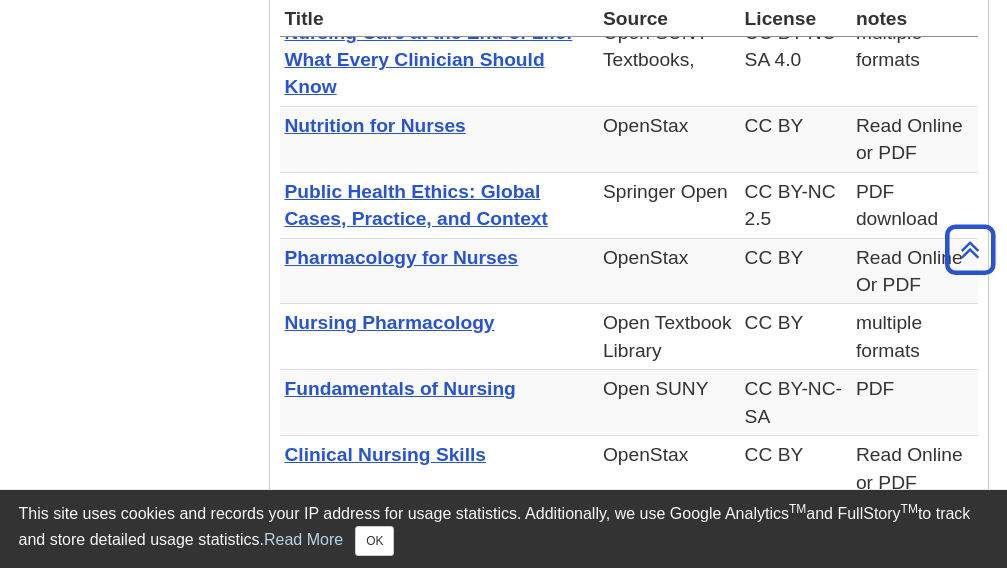 scroll, scrollTop: 1245, scrollLeft: 0, axis: vertical 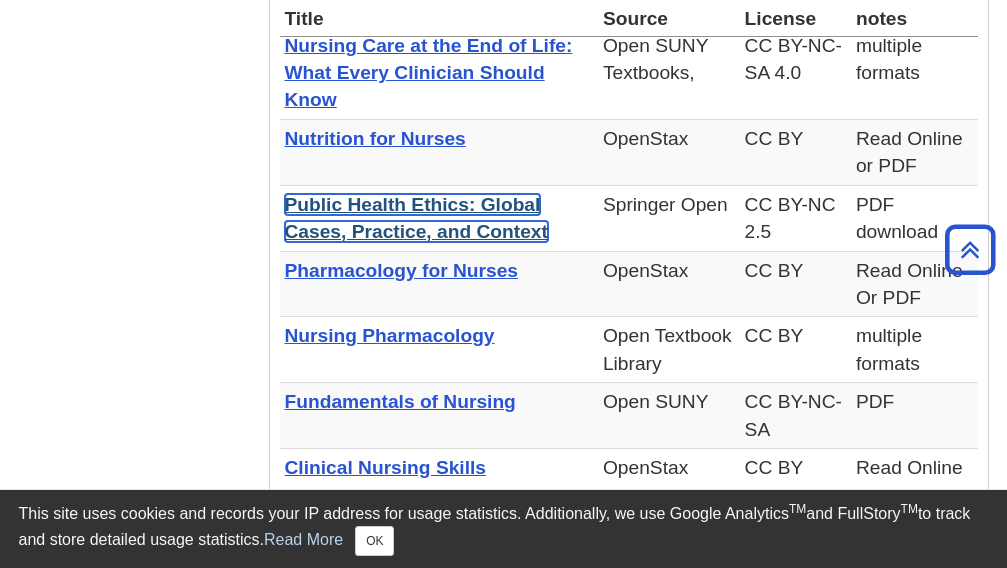 click on "Public Health Ethics: Global Cases, Practice, and Context" at bounding box center [416, 218] 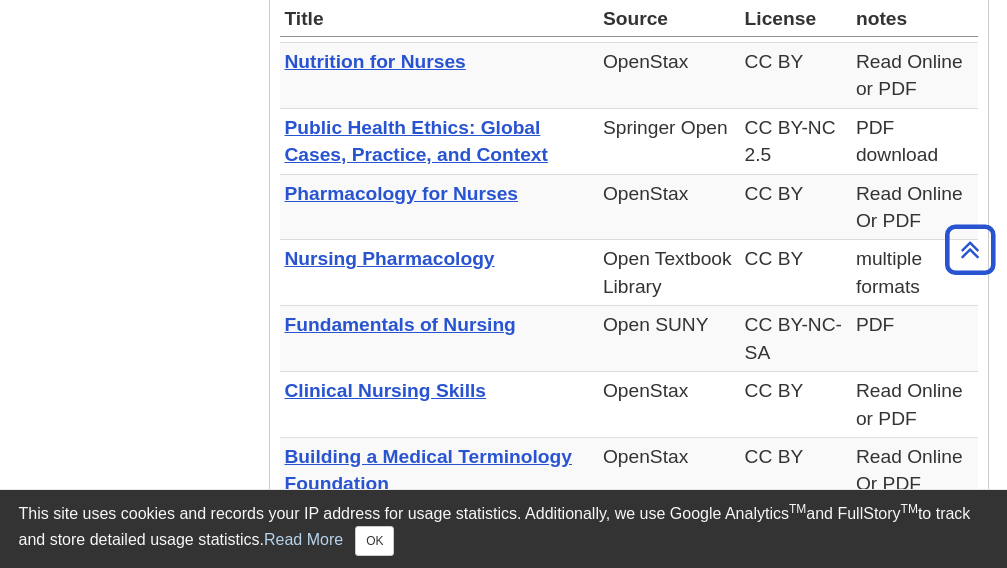 scroll, scrollTop: 1345, scrollLeft: 0, axis: vertical 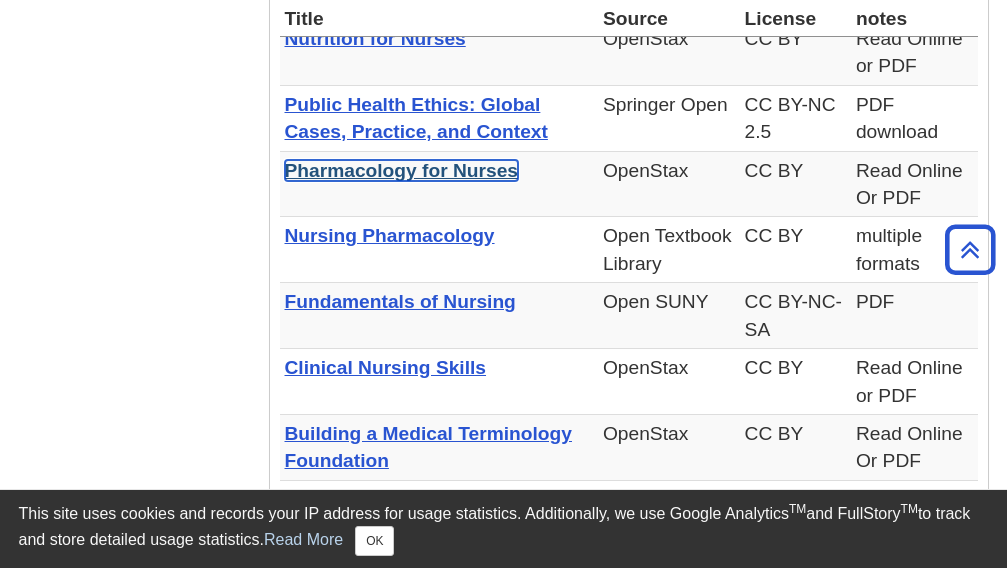 click on "Pharmacology for Nurses" at bounding box center (402, 170) 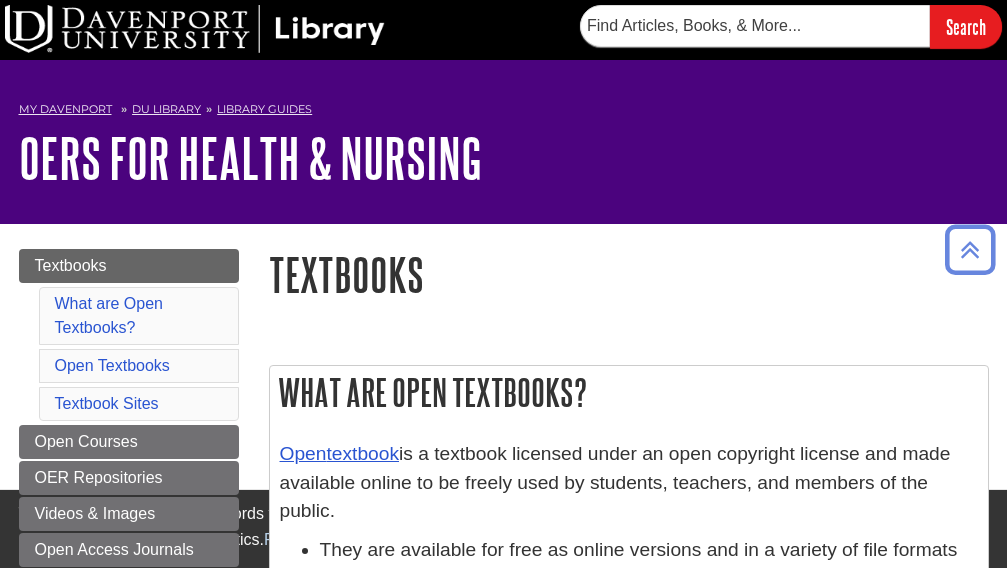 scroll, scrollTop: 1345, scrollLeft: 0, axis: vertical 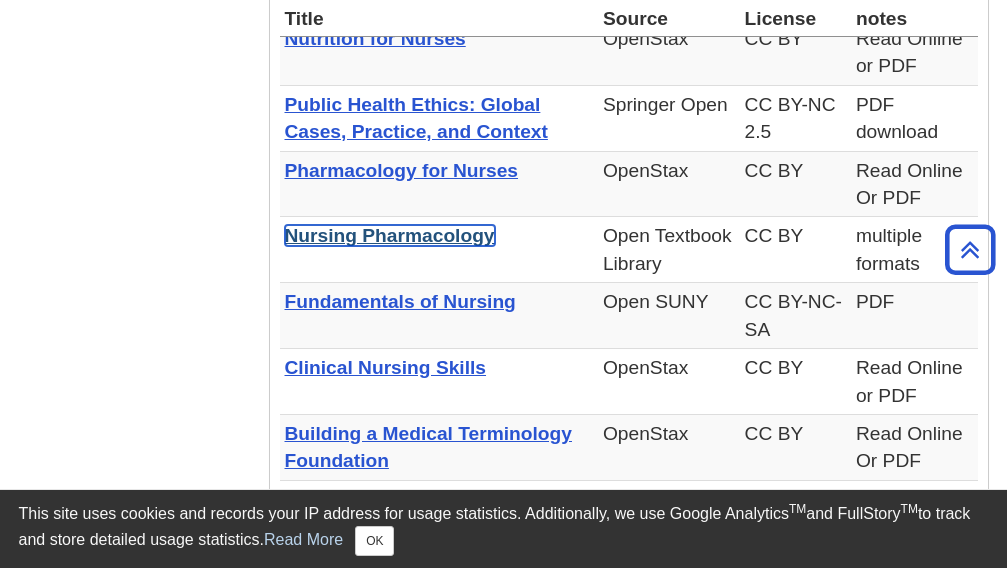 click on "Nursing Pharmacology" at bounding box center [390, 235] 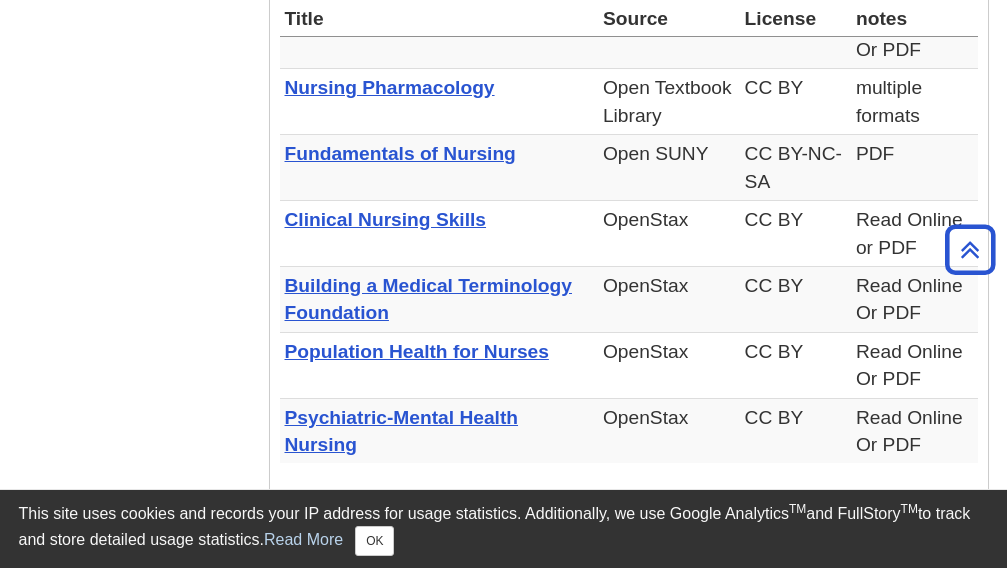 scroll, scrollTop: 1545, scrollLeft: 0, axis: vertical 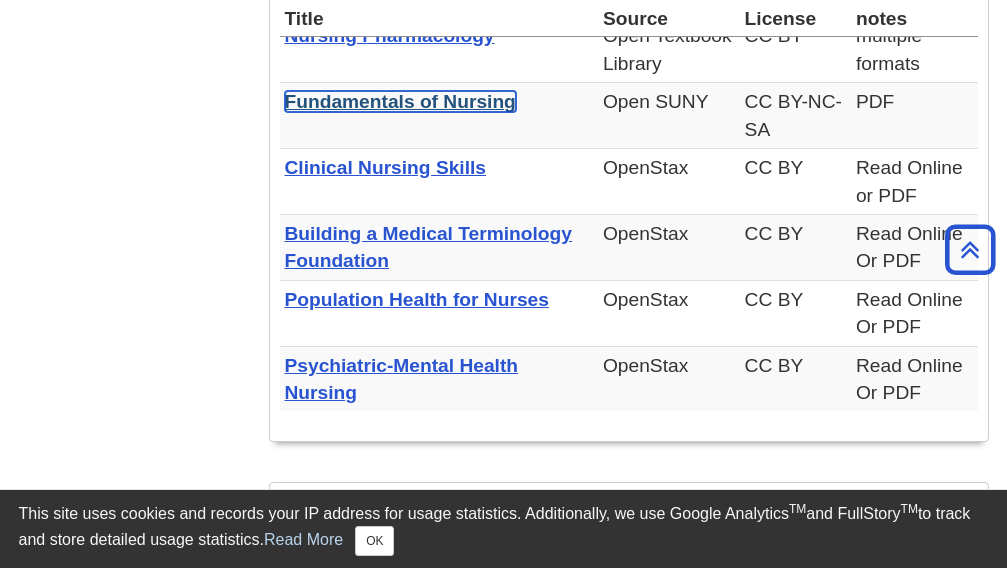 click on "Fundamentals of Nursing" at bounding box center (400, 101) 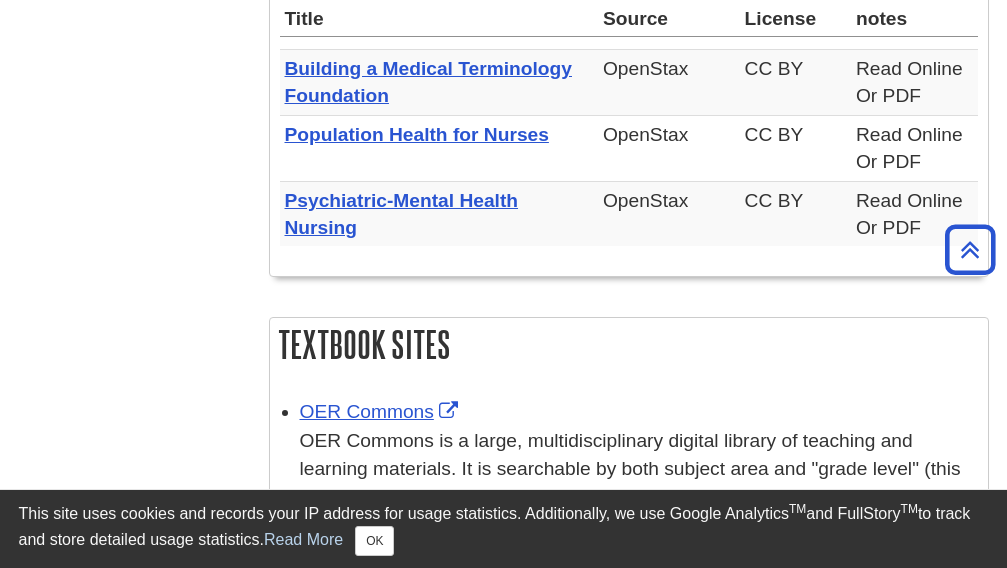 scroll, scrollTop: 1745, scrollLeft: 0, axis: vertical 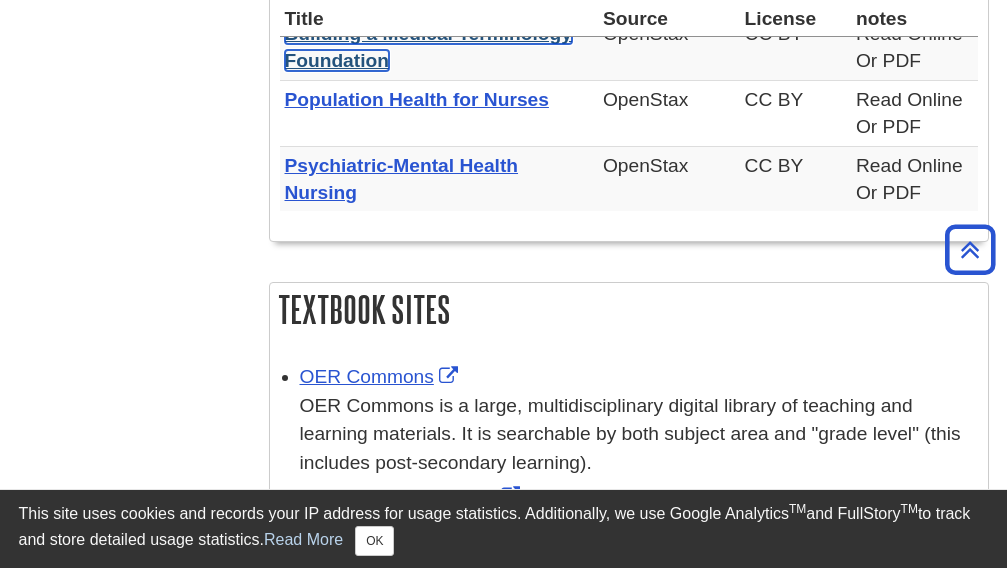 click on "Building a Medical Terminology Foundation" at bounding box center [428, 47] 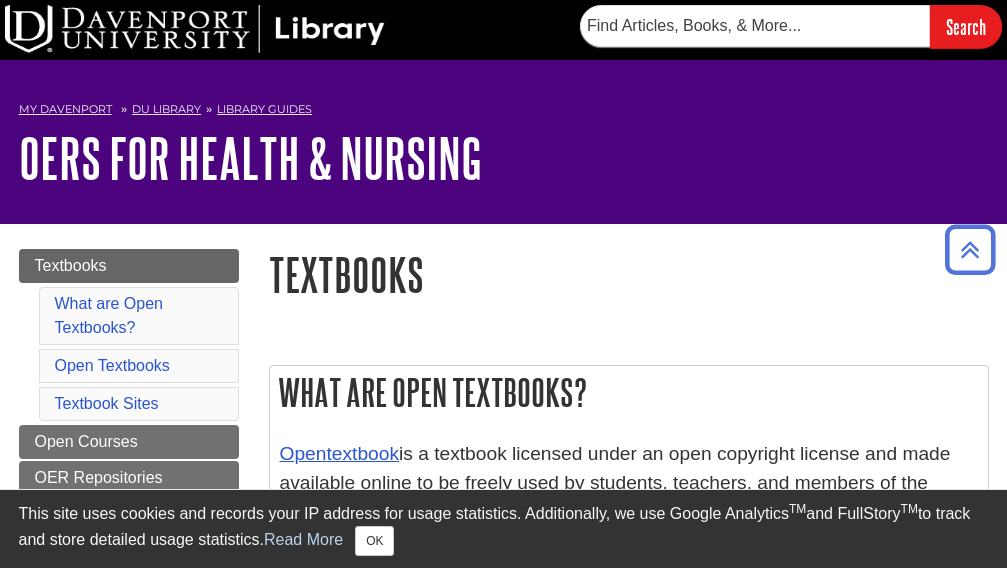 scroll, scrollTop: 1745, scrollLeft: 0, axis: vertical 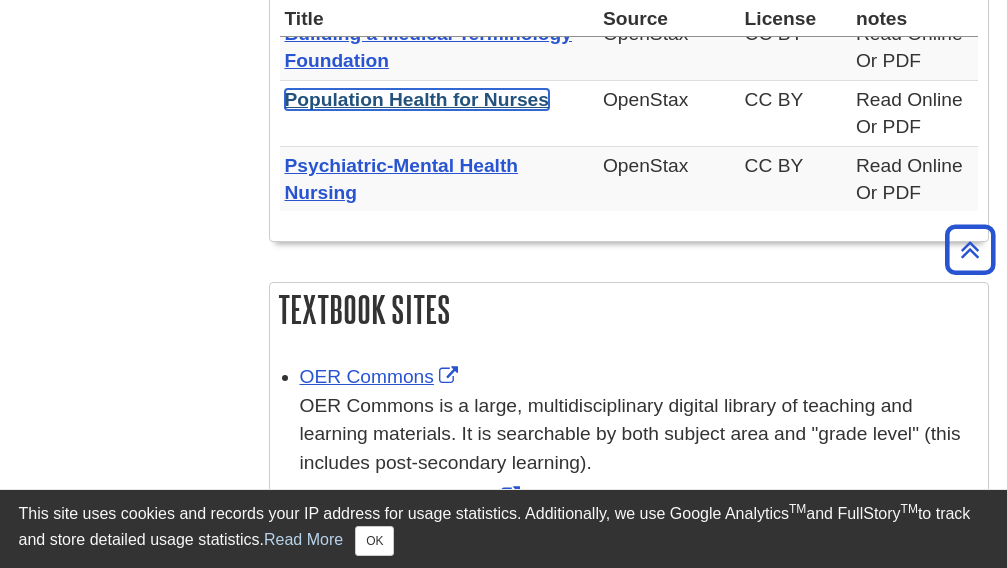 click on "Population Health for Nurses" at bounding box center (417, 99) 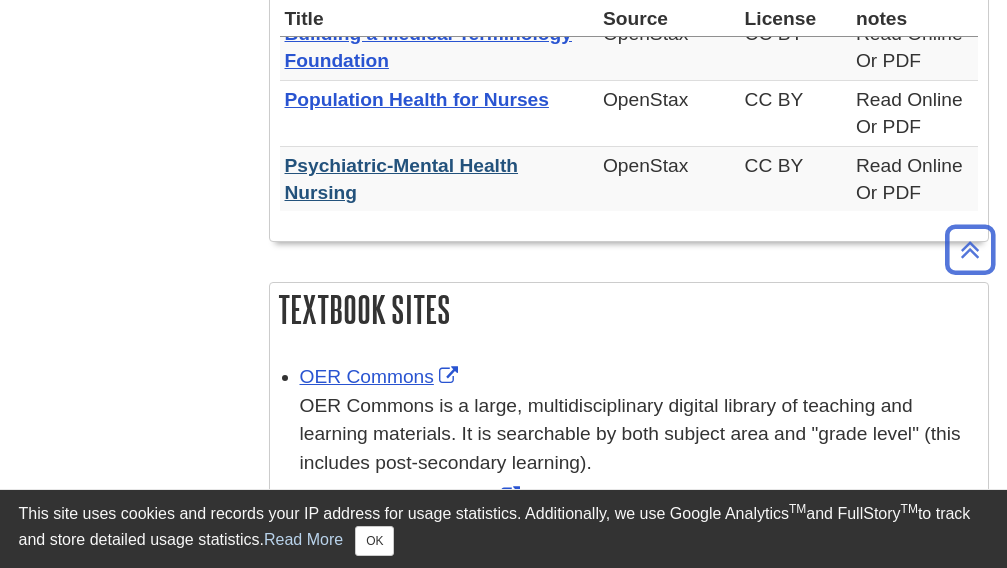 scroll, scrollTop: 1745, scrollLeft: 0, axis: vertical 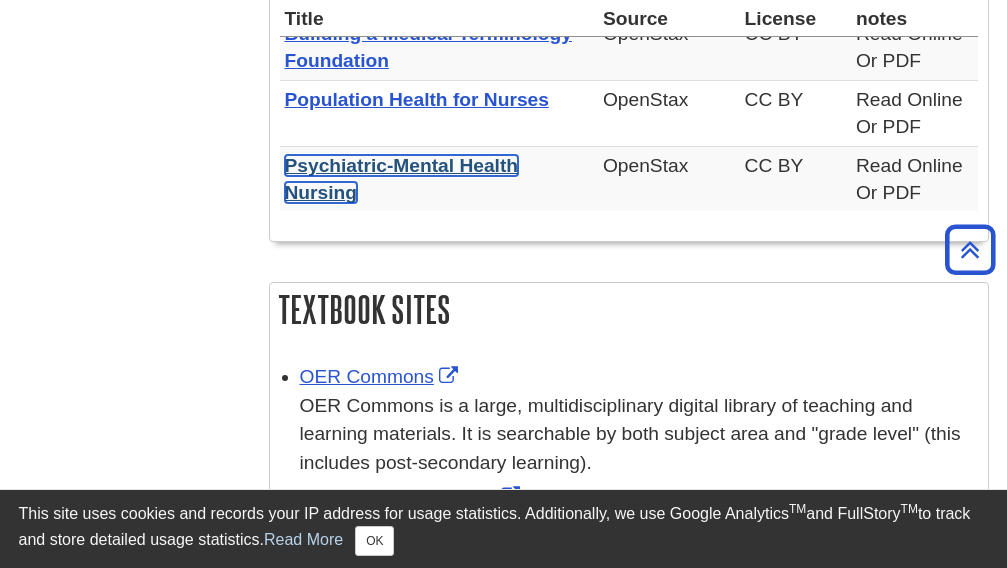 click on "Psychiatric-Mental Health Nursing" at bounding box center (402, 179) 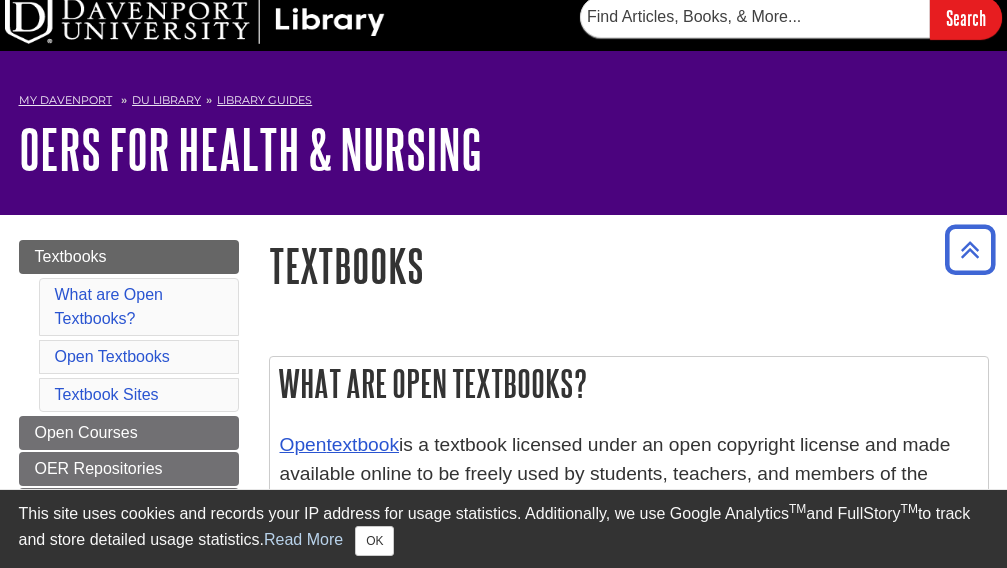 scroll, scrollTop: 0, scrollLeft: 0, axis: both 